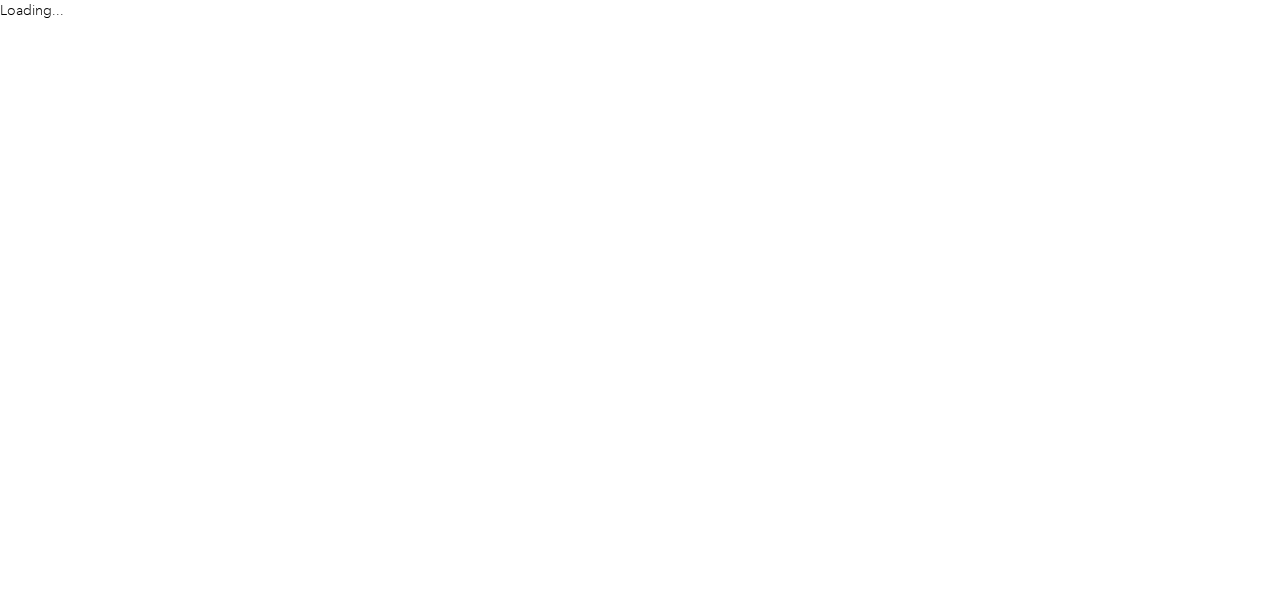 scroll, scrollTop: 0, scrollLeft: 0, axis: both 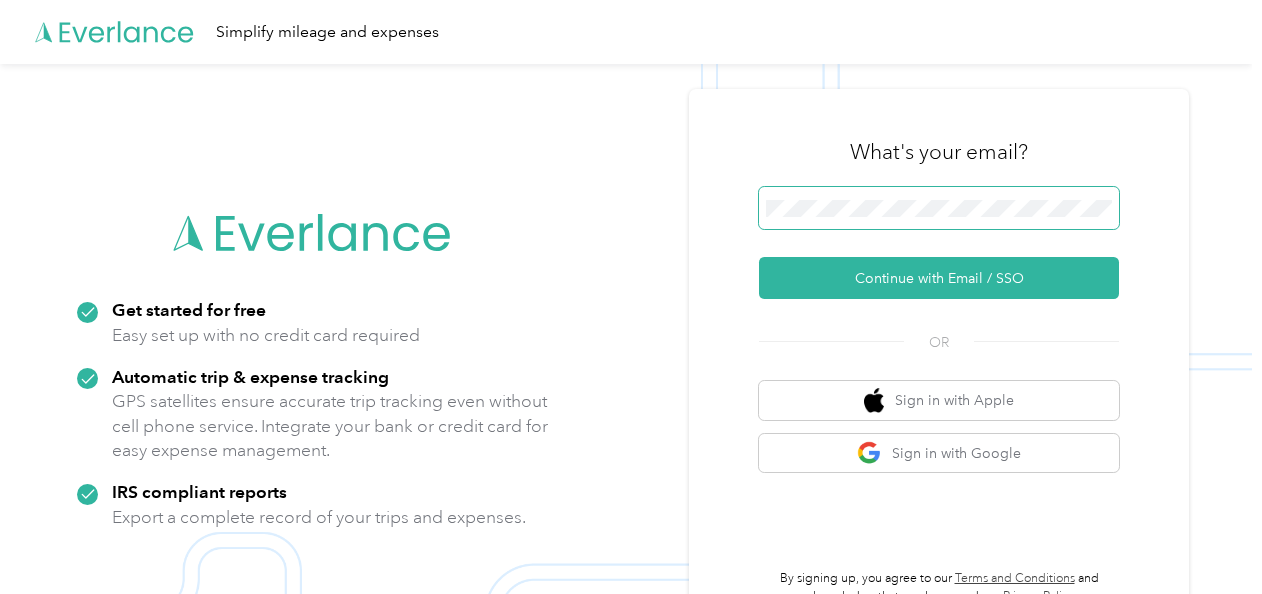 click at bounding box center (939, 208) 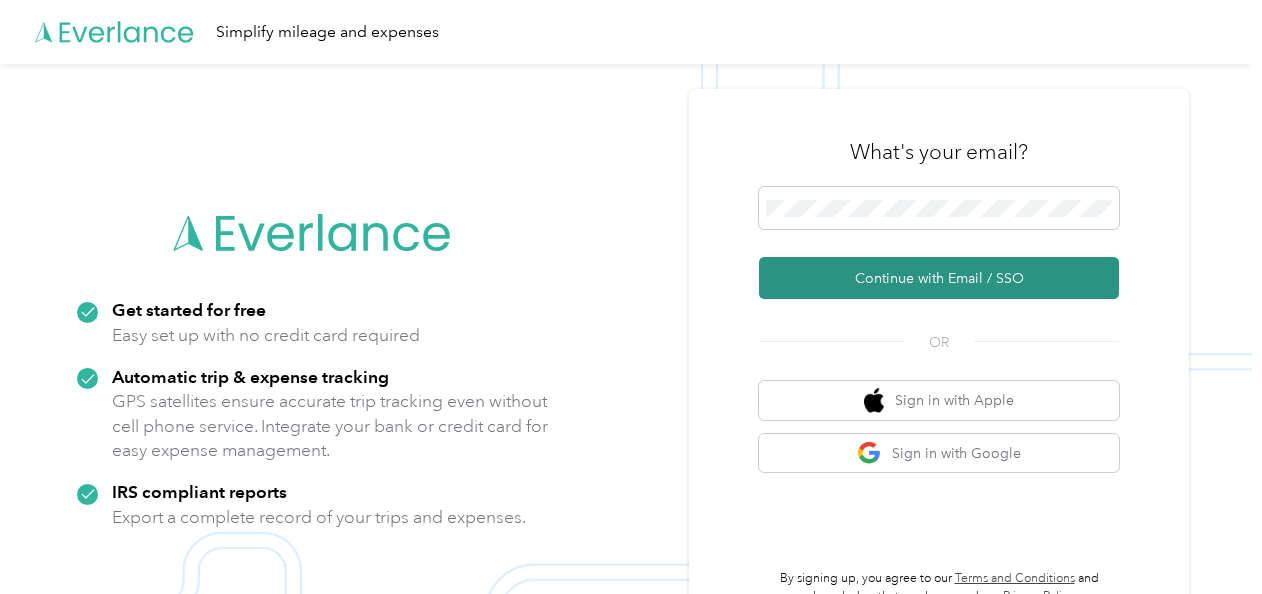 click on "Continue with Email / SSO" at bounding box center (939, 278) 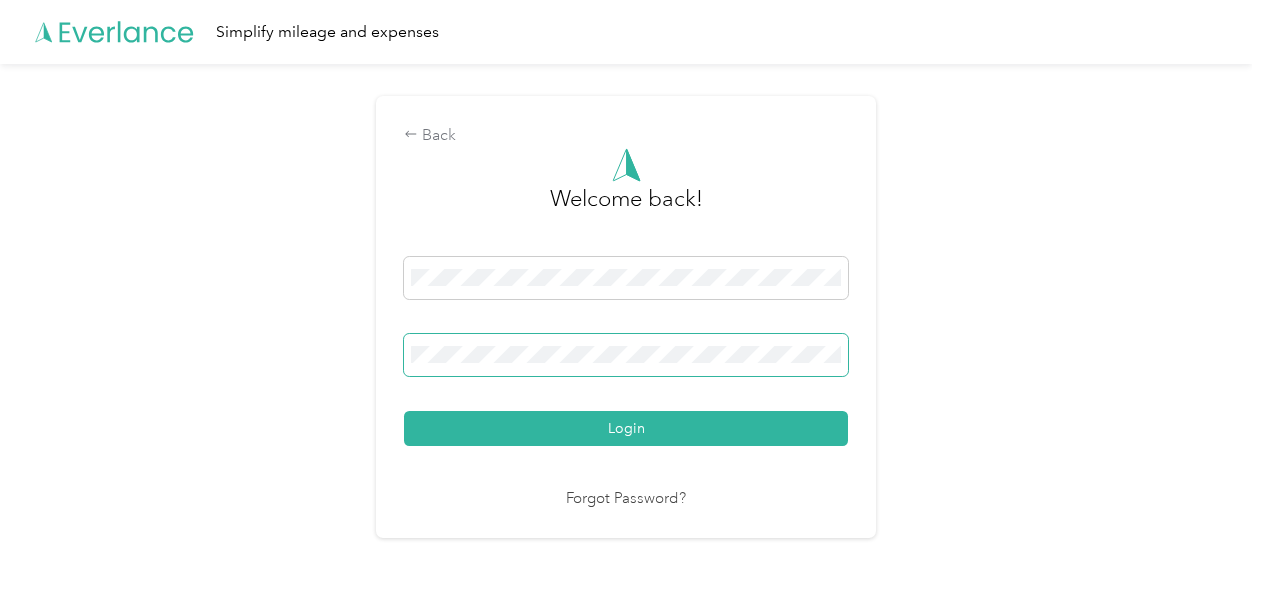 click on "Login" at bounding box center [626, 428] 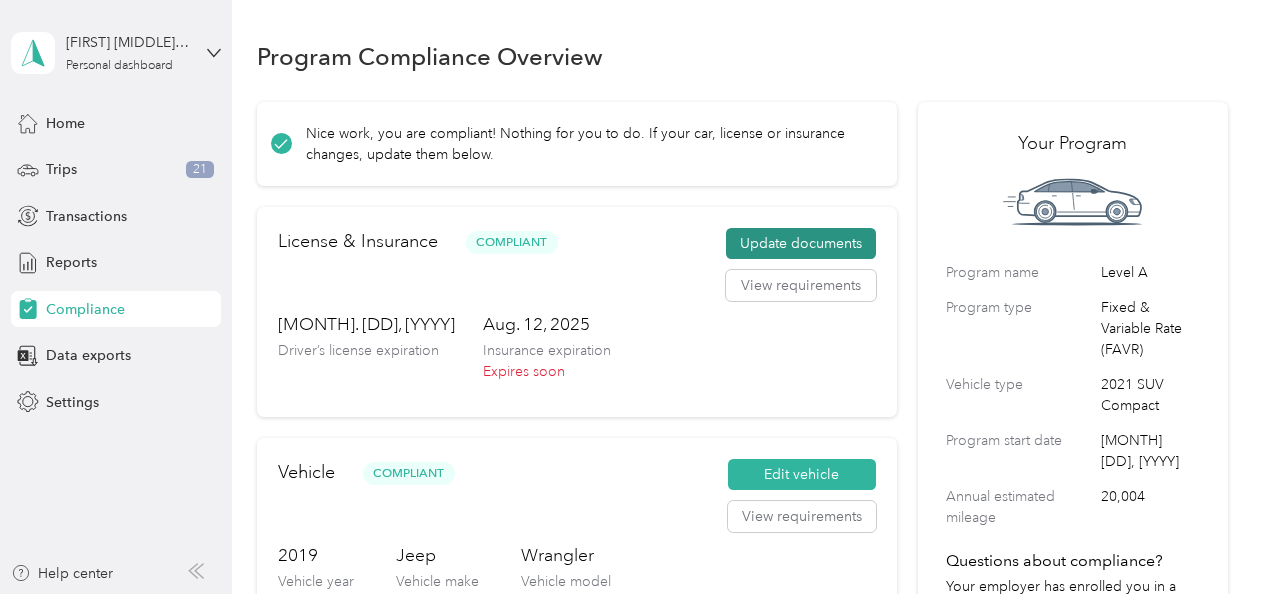 click on "Update documents" at bounding box center (801, 244) 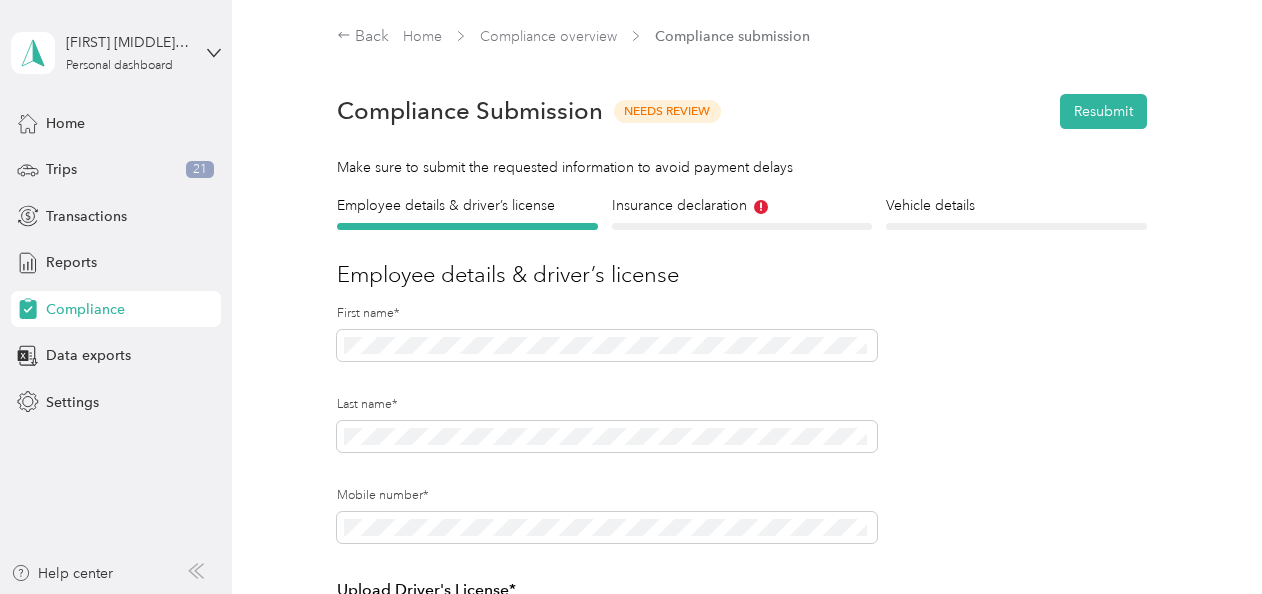 click on "Back Home Compliance overview Compliance submission Compliance Submission   Needs Review Resubmit Make sure to submit the requested information to avoid payment delays Employee details & driver’s license License Insurance declaration Insurance Vehicle details Vehicle Employee details & driver’s license First name*   Last name*   Mobile number*   Upload Driver's License* Upload an image of the FRONT of your license. Ensure that all details are visible. Take a photo or choose a photo from your library Drag and drop your file here, or choose a file to upload Uploaded on  [MM]/[DD]/[YYYY] View To update your vehicle, complete these steps: 1. Upload new insurance declaration page 2. Update vehicle details 3. Press Submit! Upload Insurance Declaration page* Upload your insurance declaration page. Make sure all required details are clearly visible.   What is the Insurance Declaration page? Click to expand This is an example. Your insurance declaration page may look slightly different. Uploaded on" at bounding box center [742, 522] 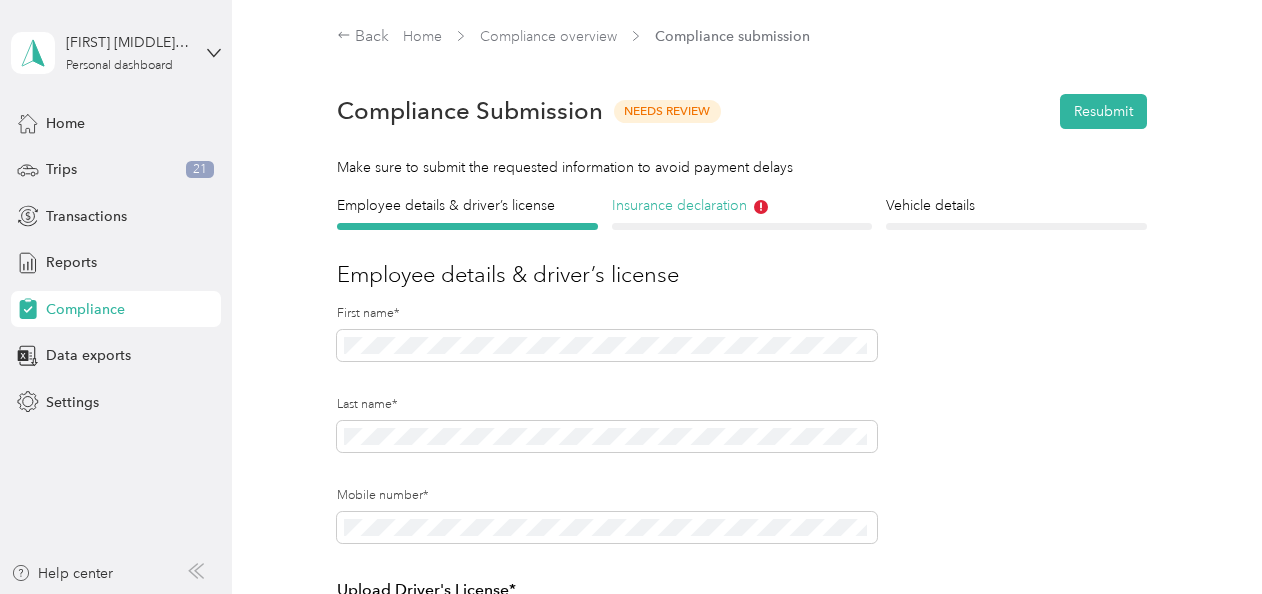 click on "Insurance declaration" at bounding box center [742, 205] 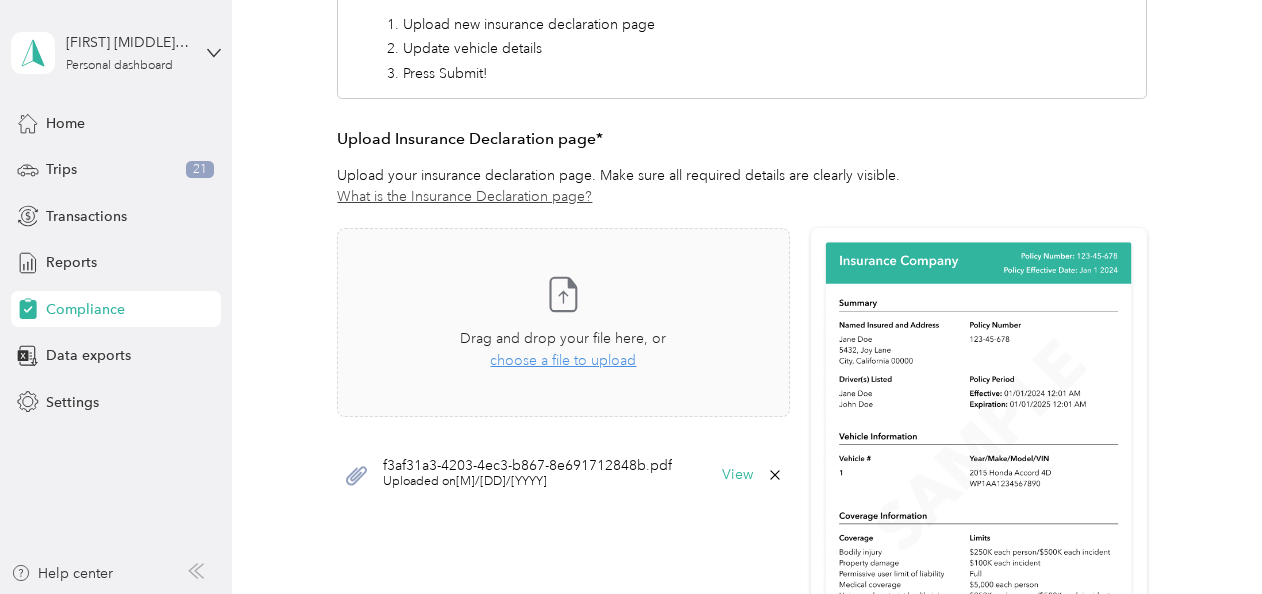 scroll, scrollTop: 424, scrollLeft: 0, axis: vertical 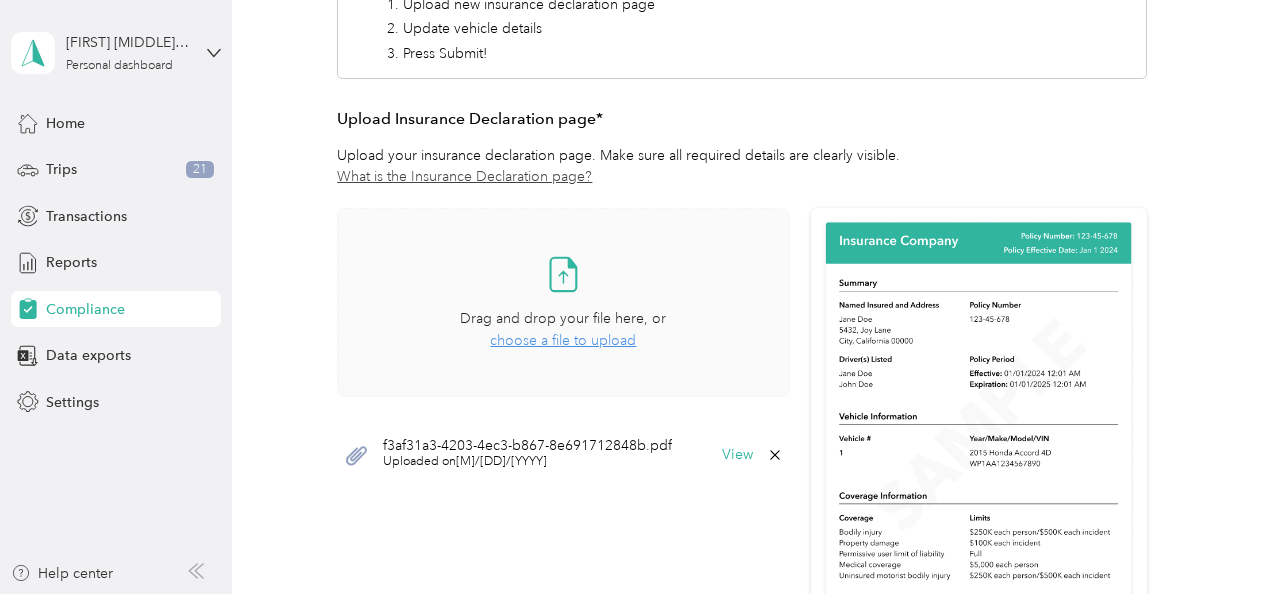 click on "choose a file to upload" at bounding box center (563, 340) 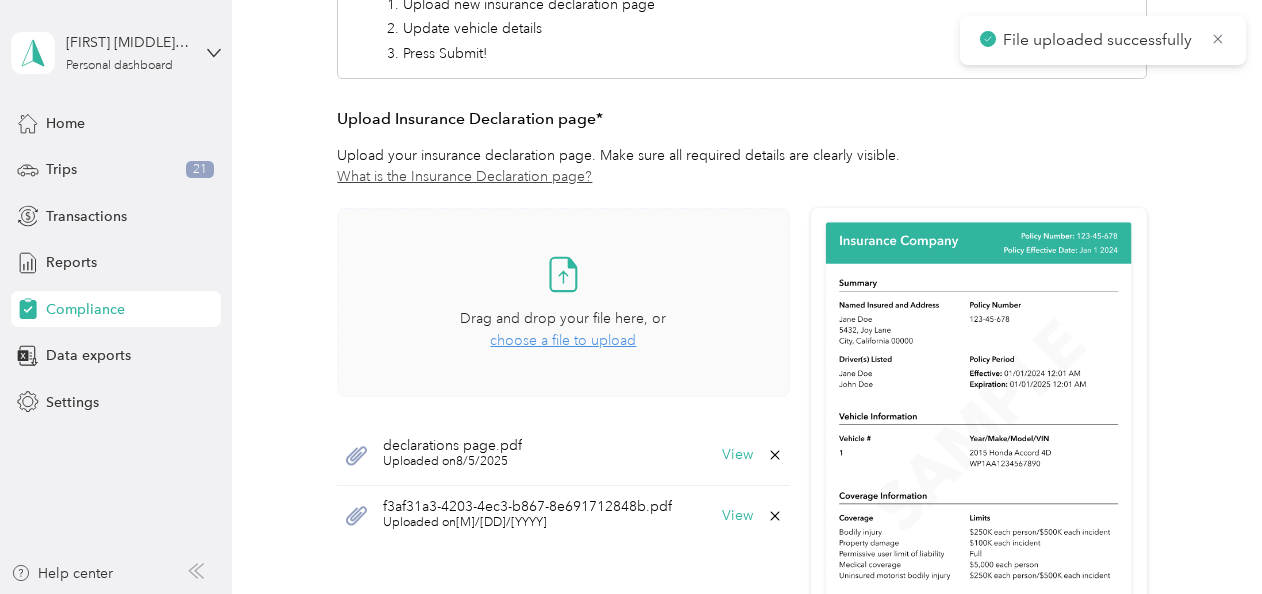 scroll, scrollTop: 362, scrollLeft: 0, axis: vertical 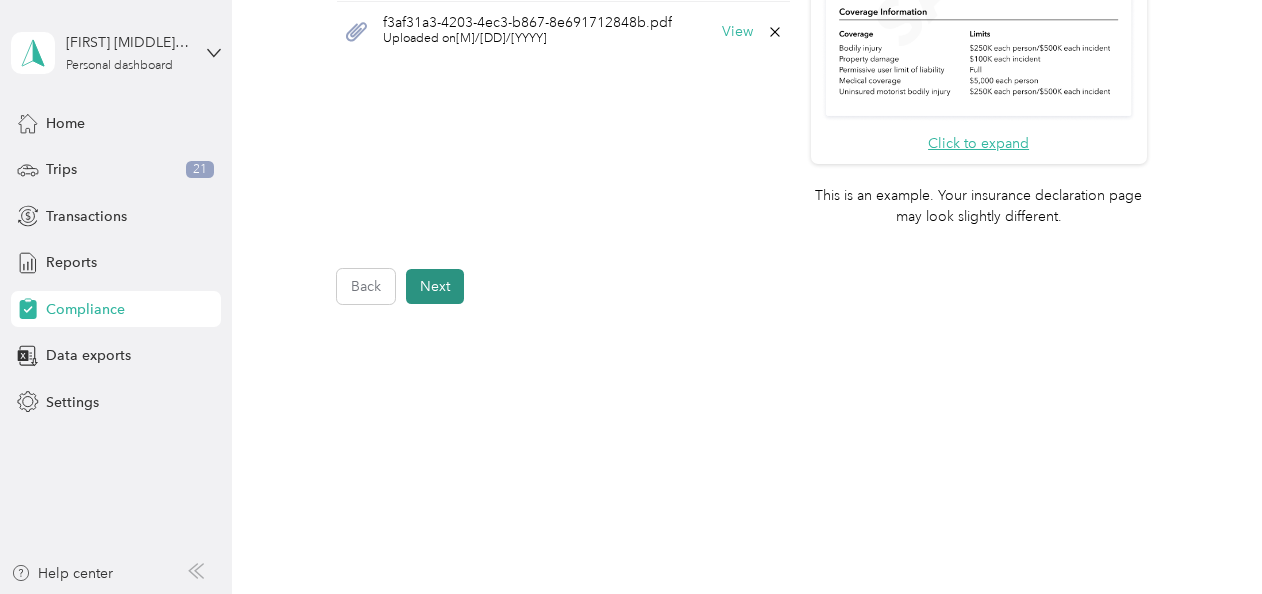 click on "Next" at bounding box center [435, 286] 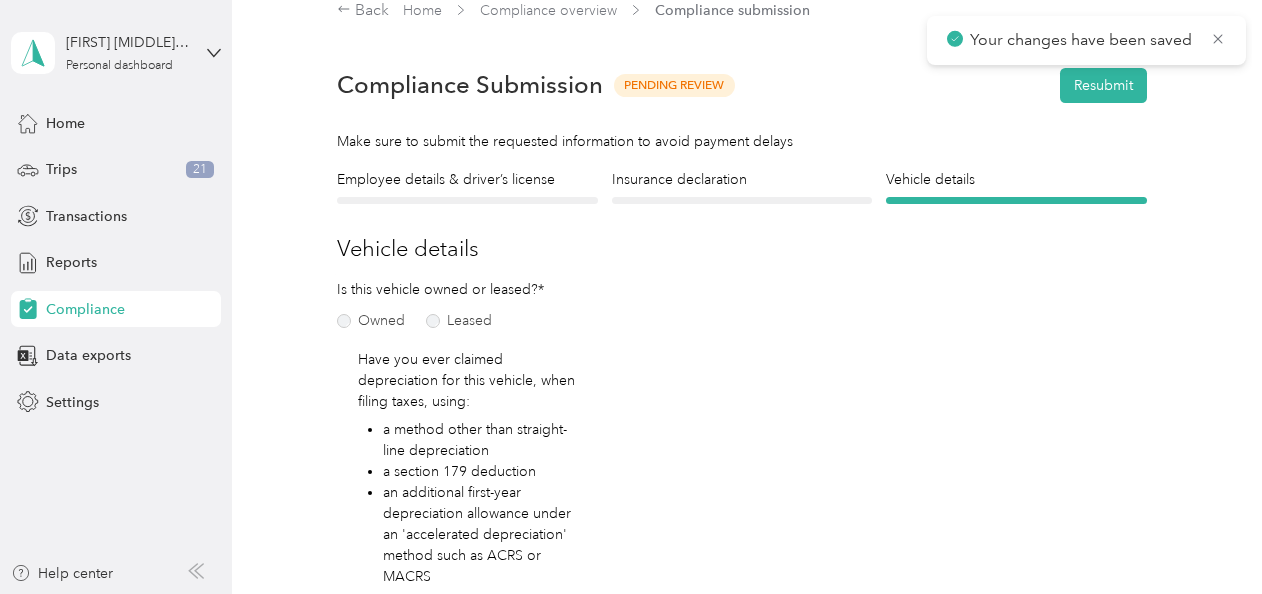 scroll, scrollTop: 24, scrollLeft: 0, axis: vertical 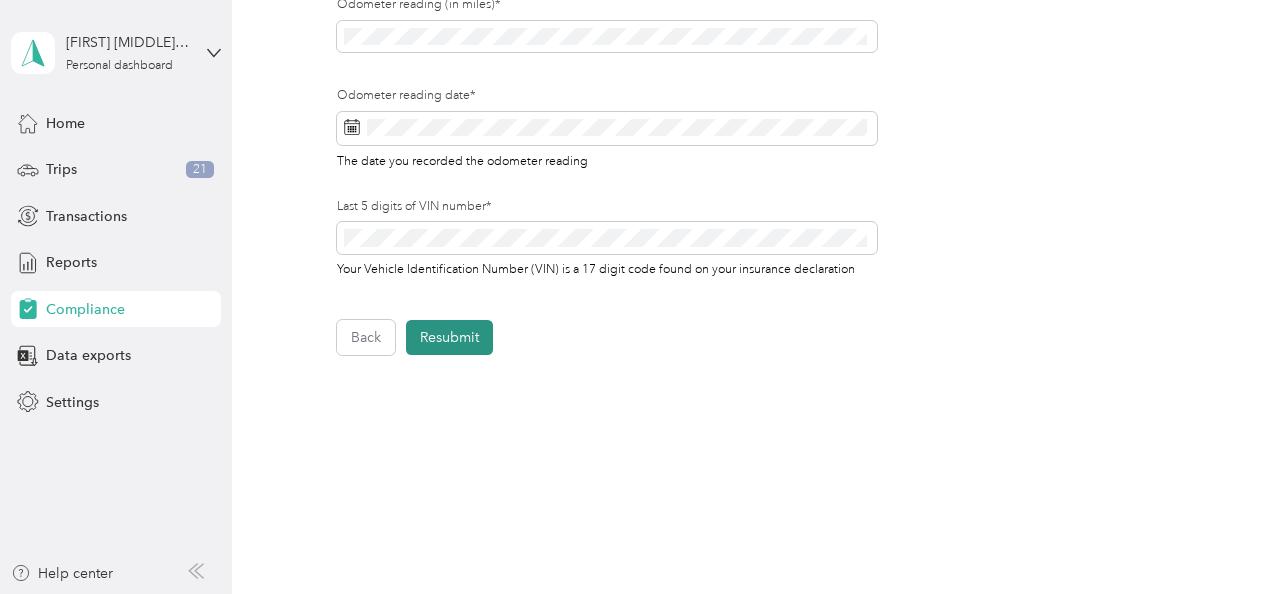 click on "Resubmit" at bounding box center [449, 337] 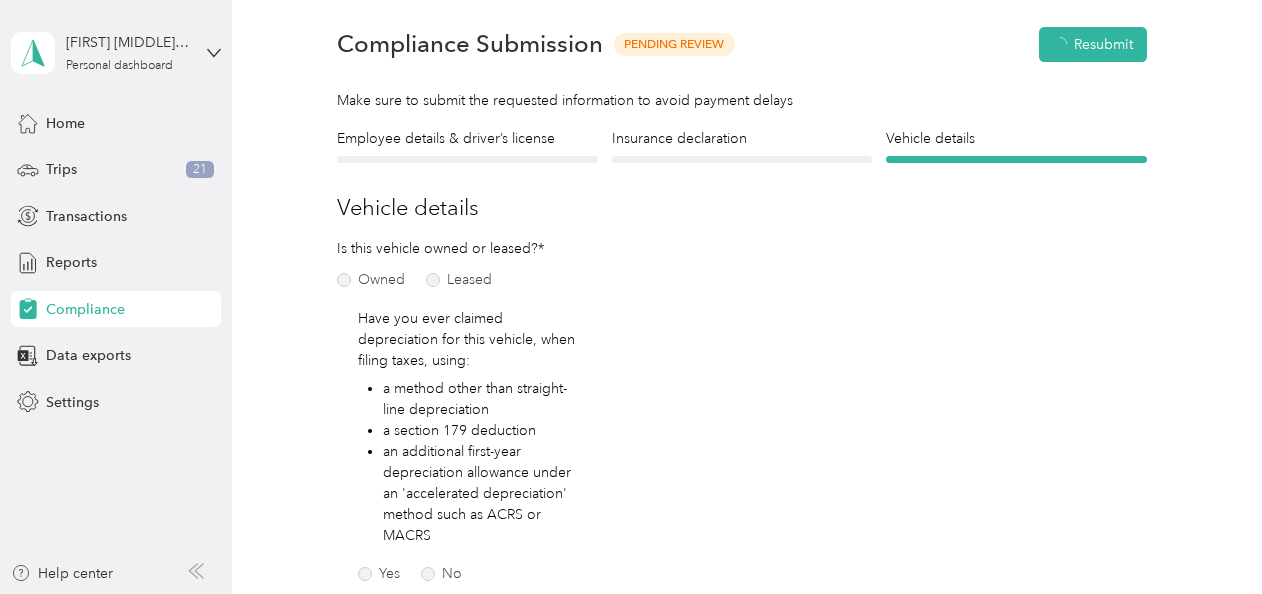 scroll, scrollTop: 24, scrollLeft: 0, axis: vertical 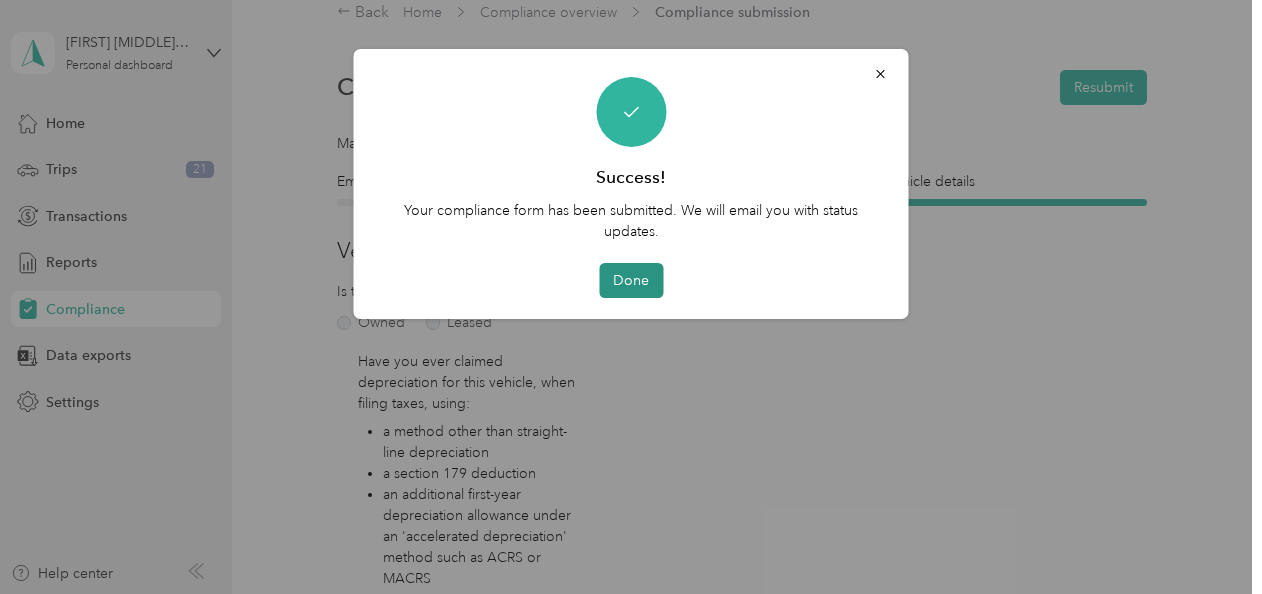 click on "Done" at bounding box center (631, 280) 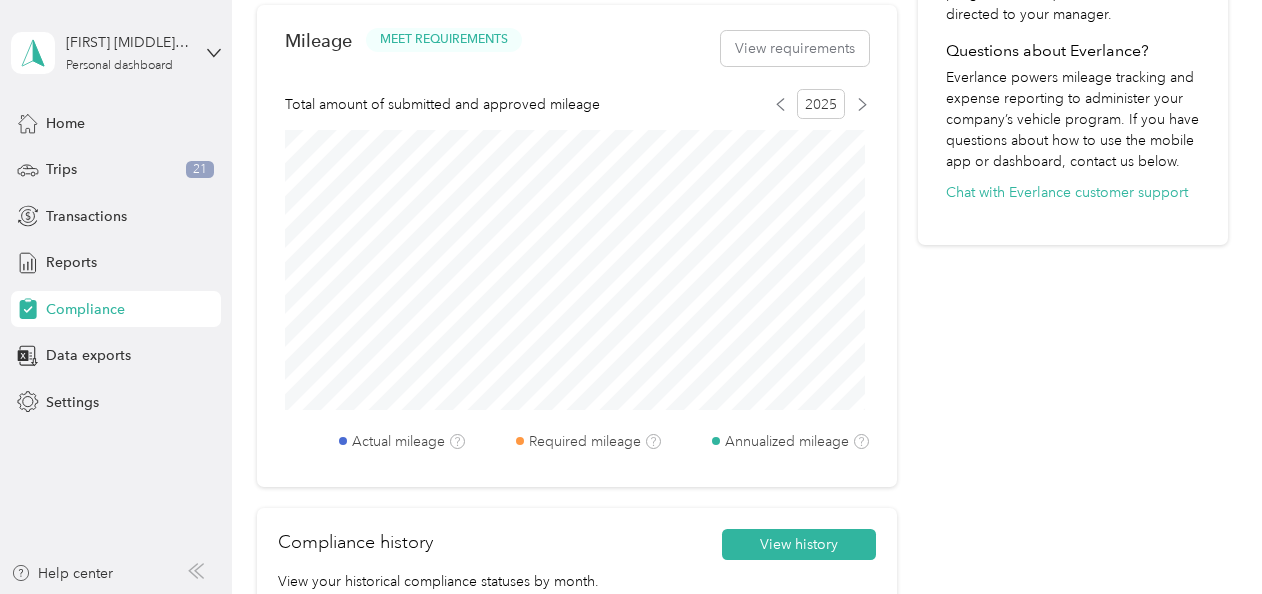 scroll, scrollTop: 825, scrollLeft: 0, axis: vertical 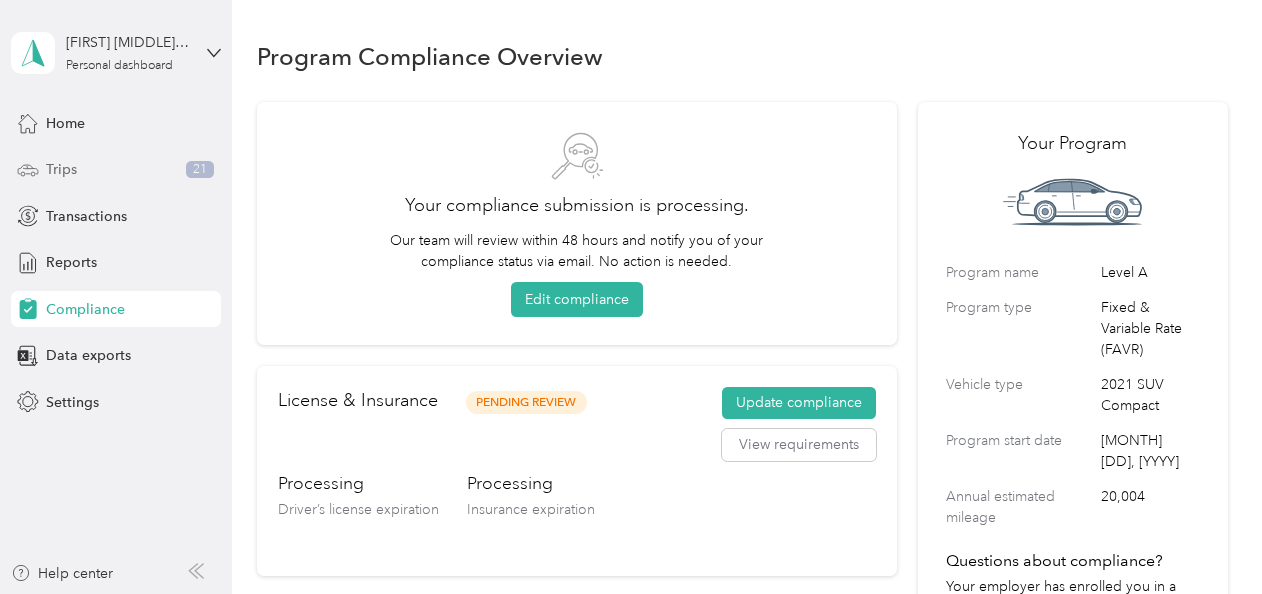 click on "Trips" at bounding box center (61, 169) 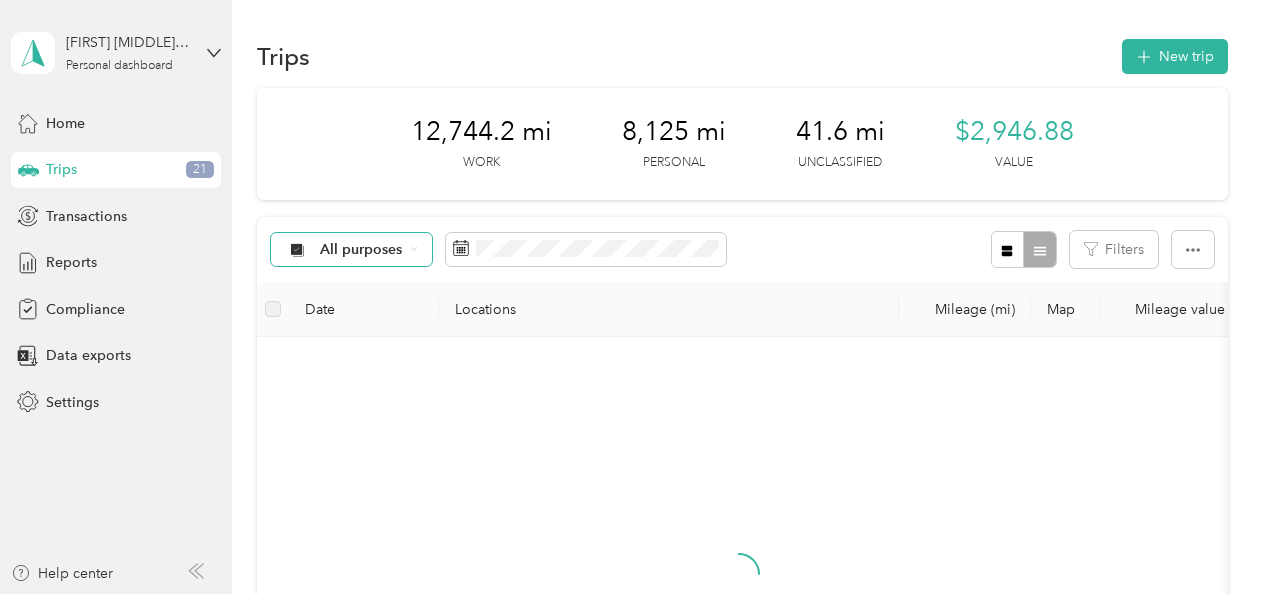 click 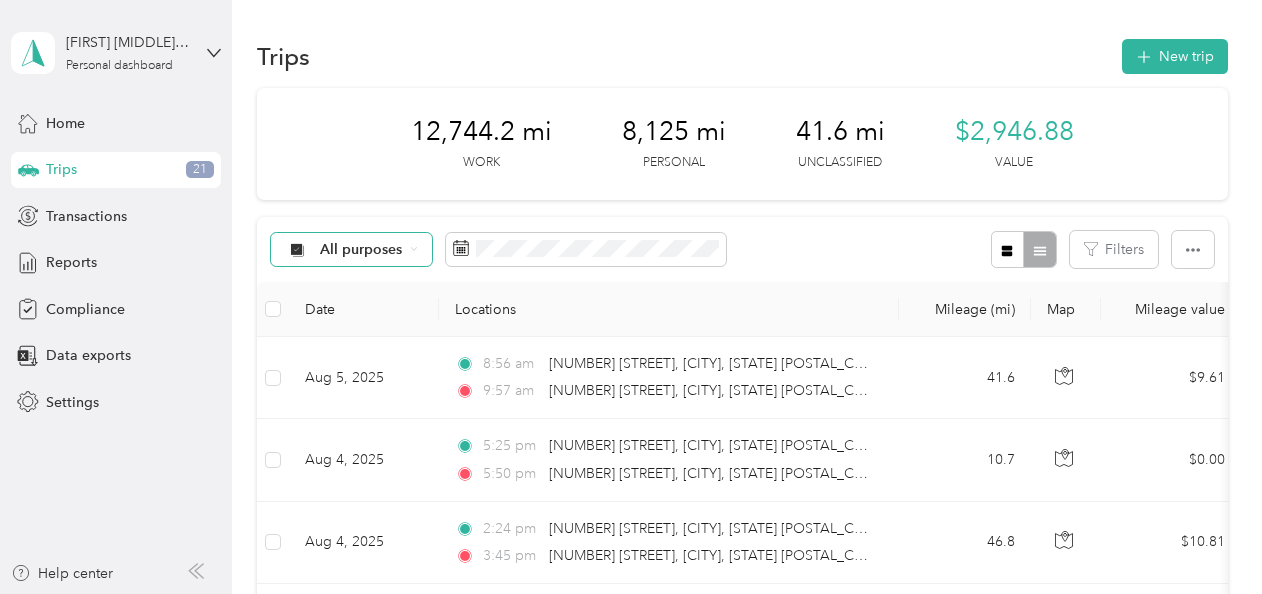 click on "Unclassified" at bounding box center (368, 312) 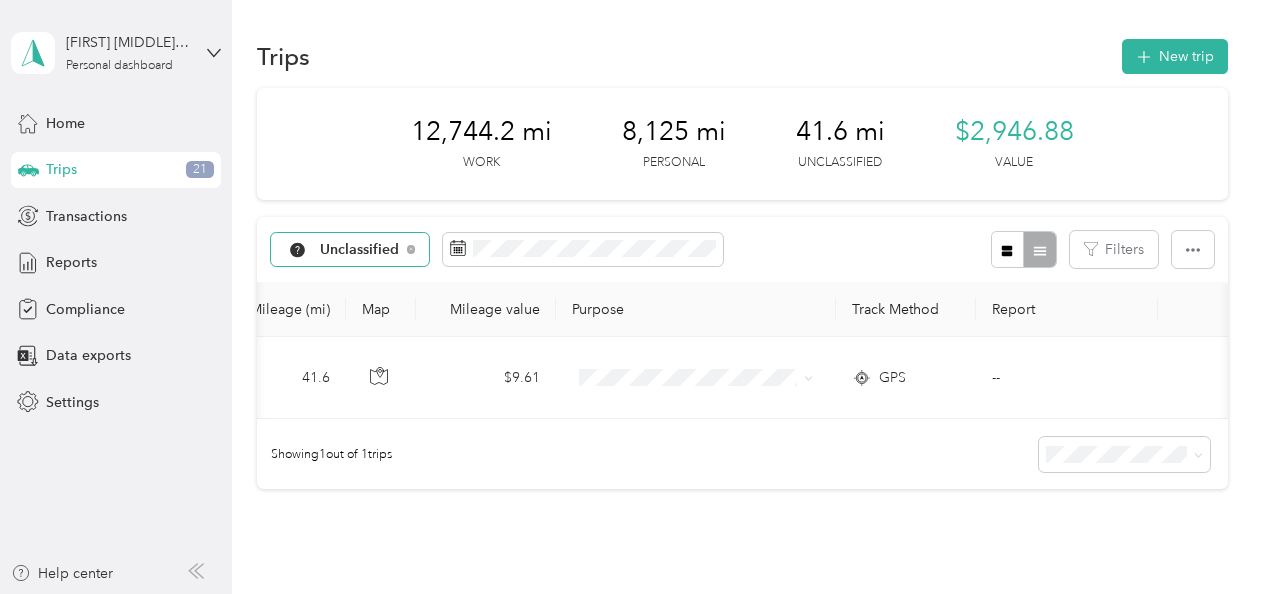 scroll, scrollTop: 0, scrollLeft: 0, axis: both 